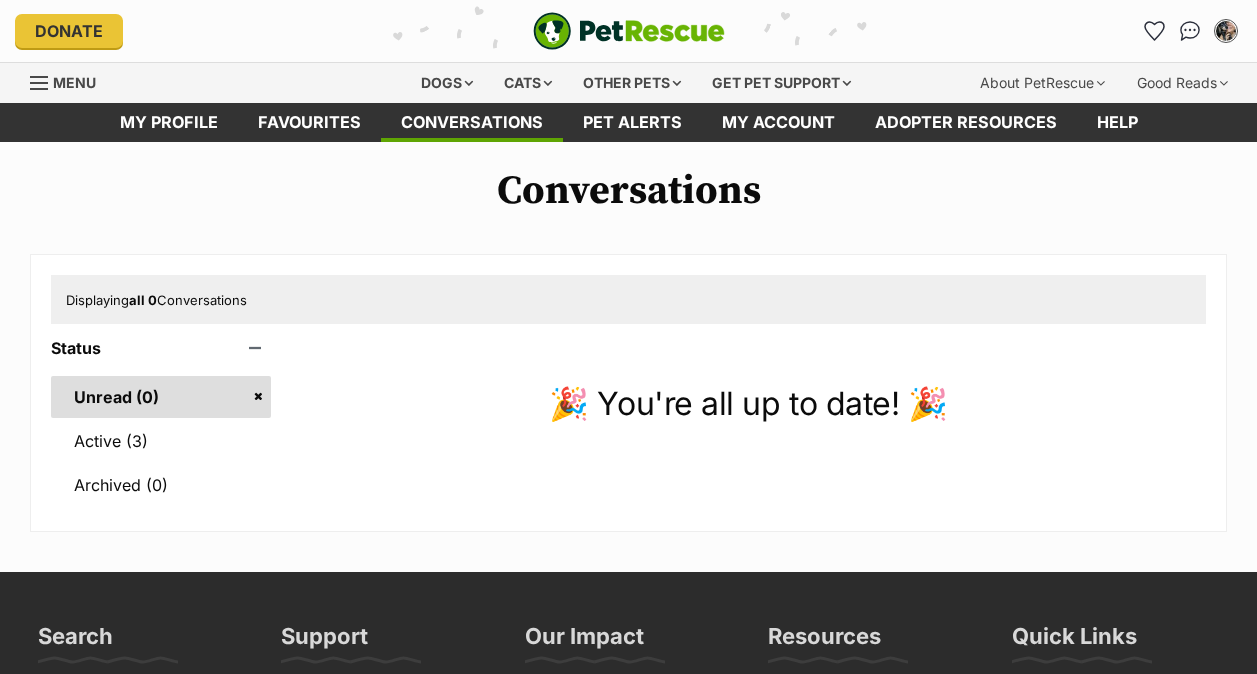 scroll, scrollTop: 0, scrollLeft: 0, axis: both 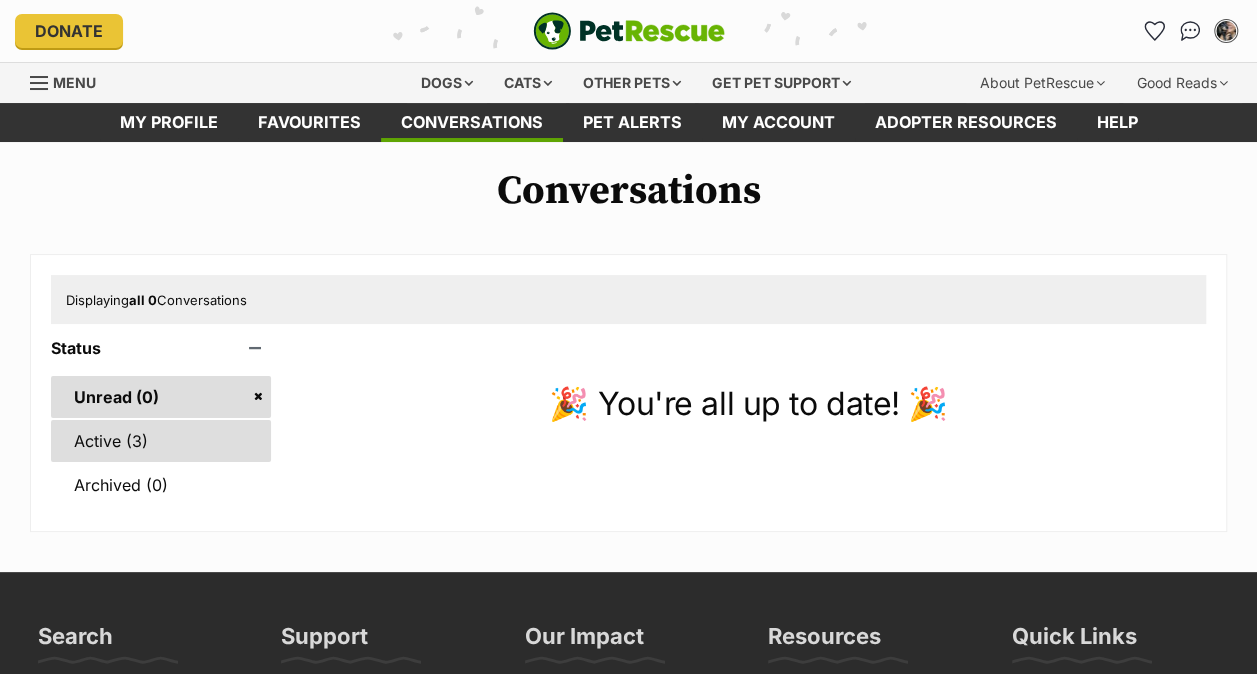 click on "Active (3)" at bounding box center [161, 441] 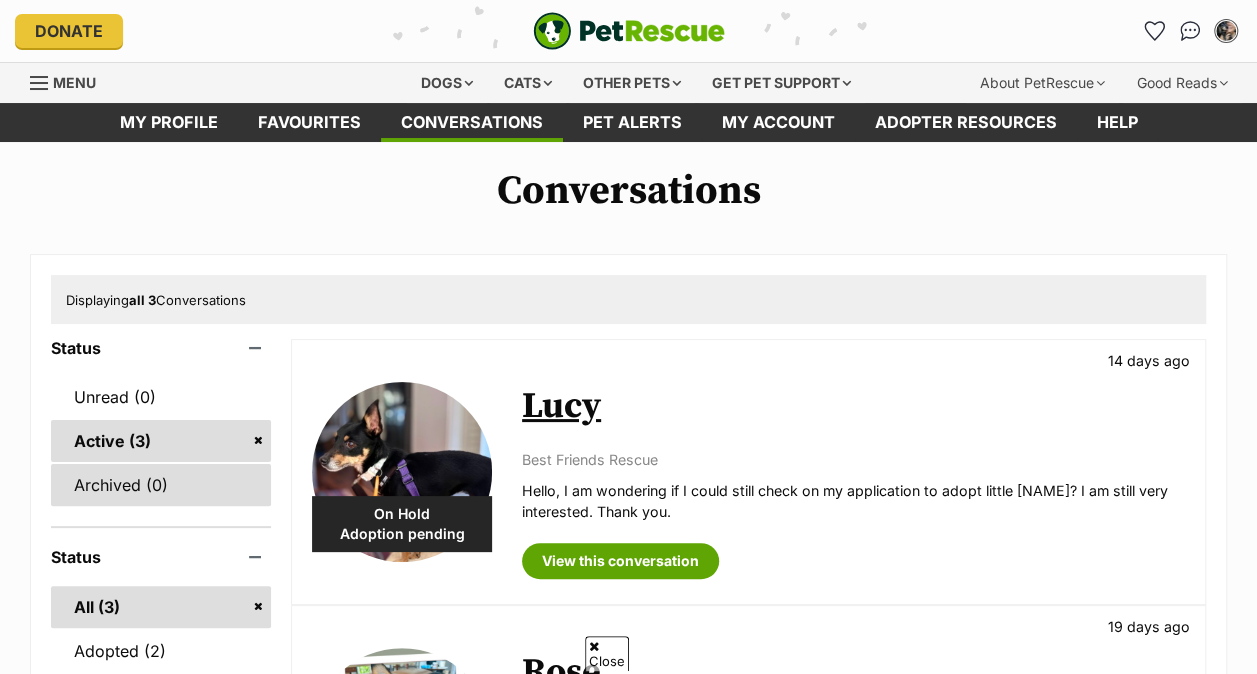 scroll, scrollTop: 129, scrollLeft: 0, axis: vertical 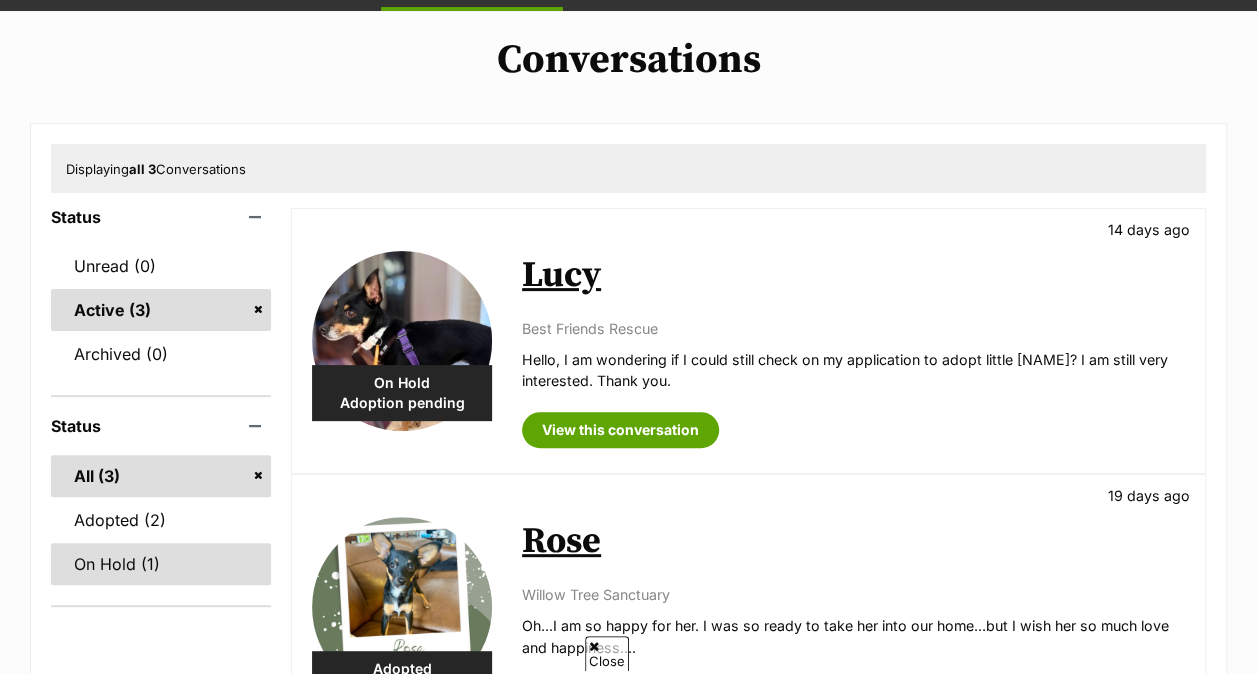 click on "On Hold (1)" at bounding box center (161, 564) 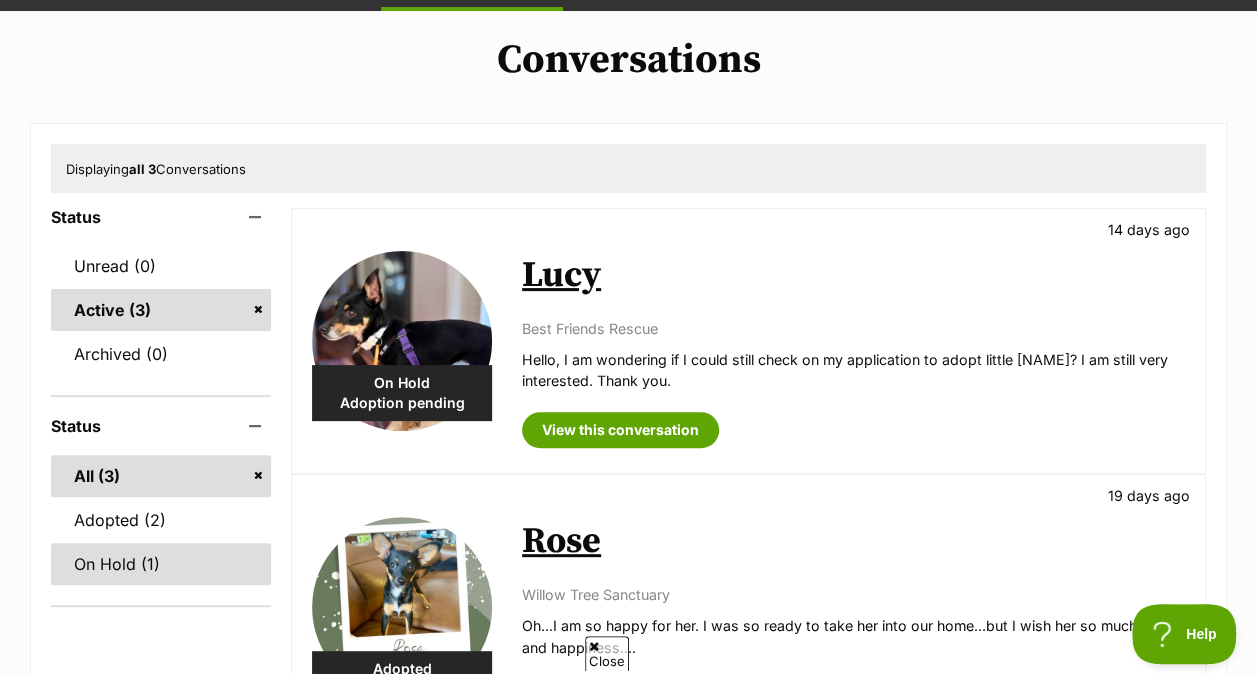 scroll, scrollTop: 0, scrollLeft: 0, axis: both 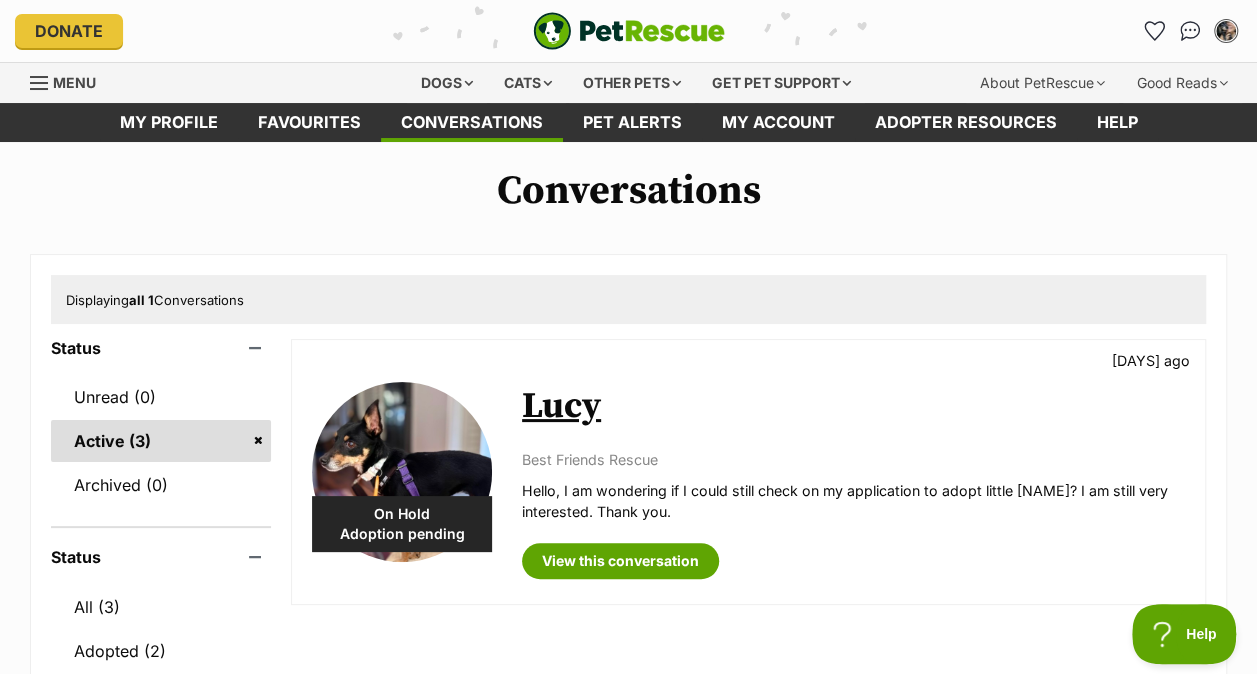 click at bounding box center (402, 472) 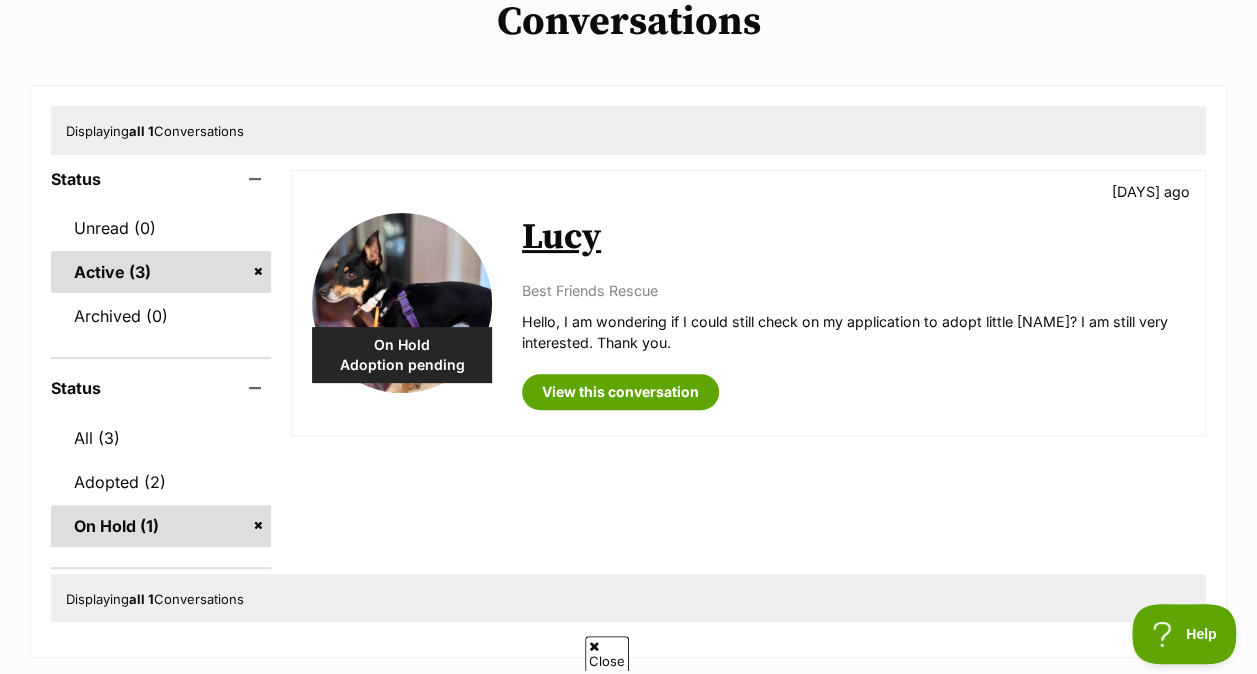 scroll, scrollTop: 164, scrollLeft: 0, axis: vertical 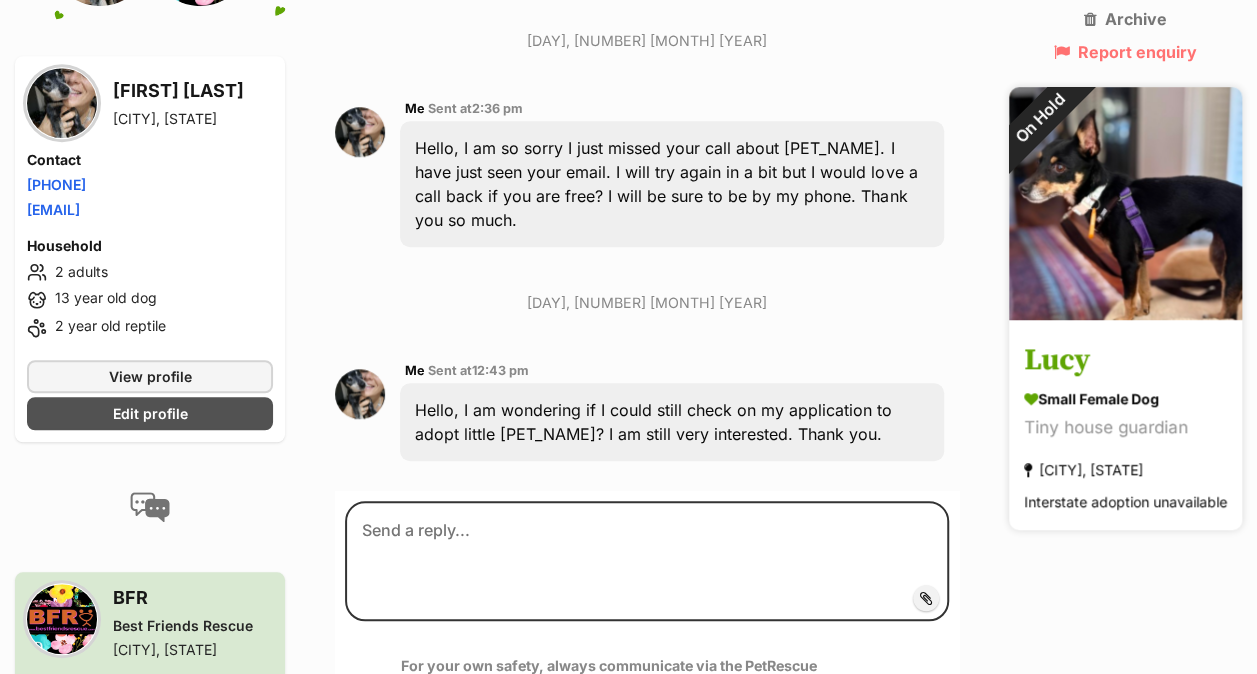 click at bounding box center [1125, 204] 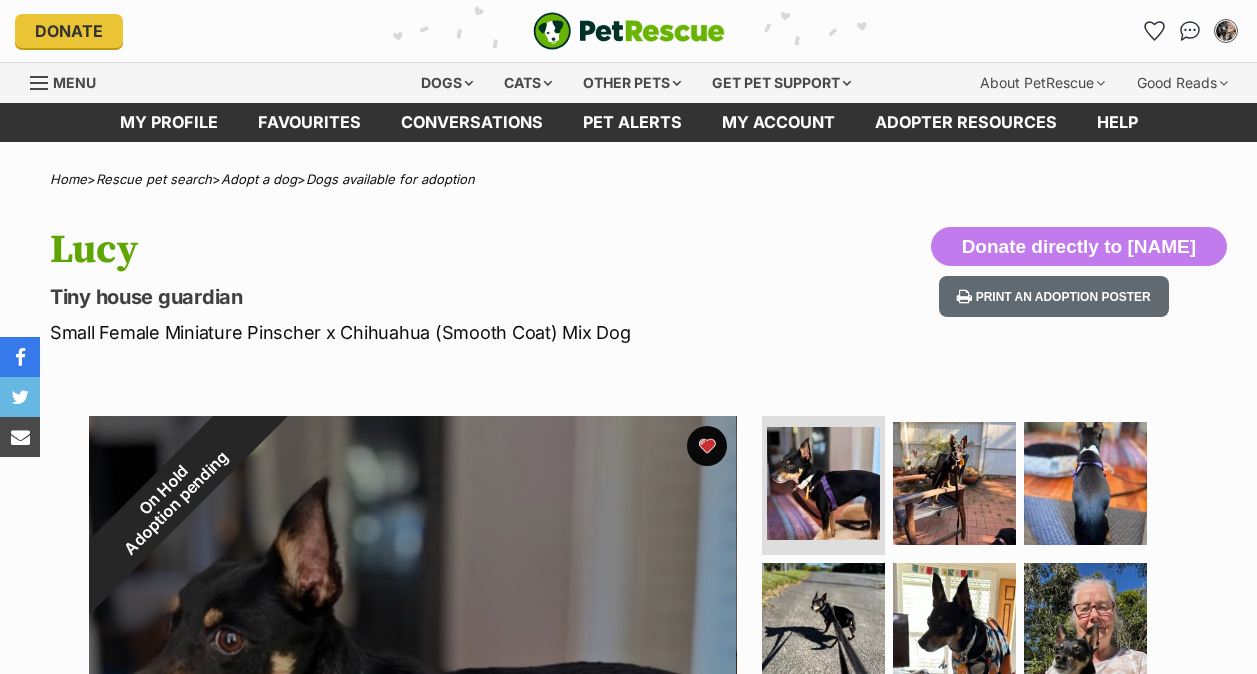 scroll, scrollTop: 0, scrollLeft: 0, axis: both 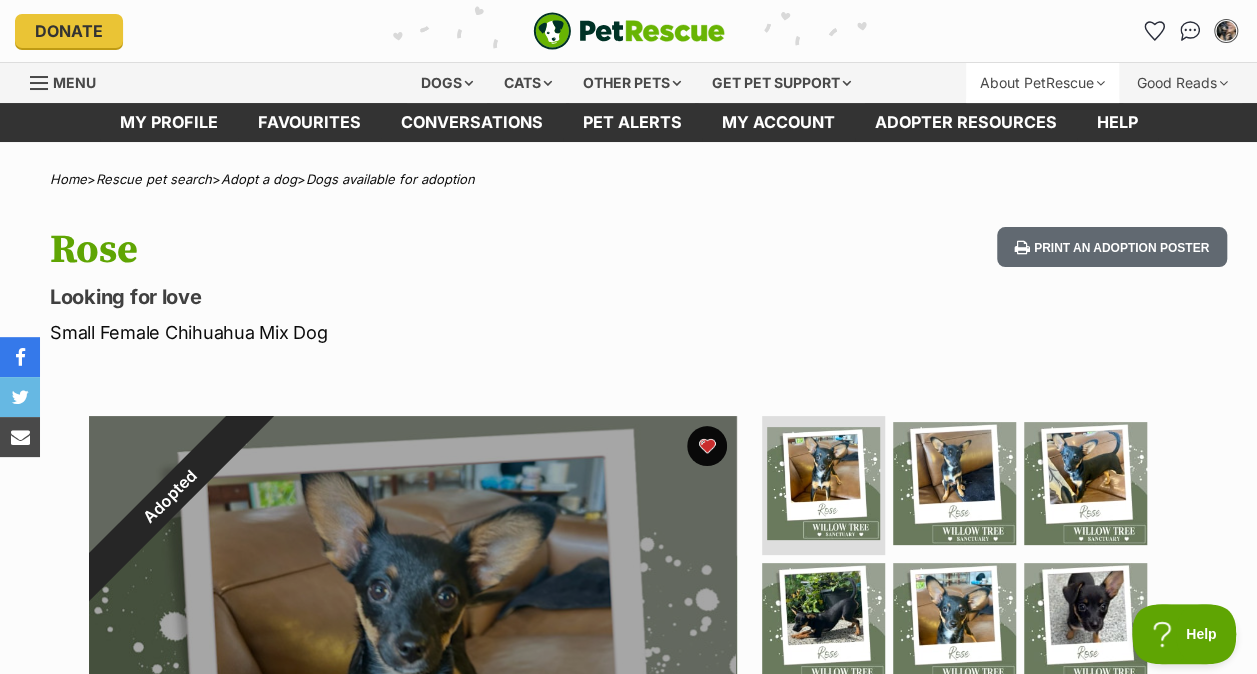click on "About PetRescue" at bounding box center (1042, 83) 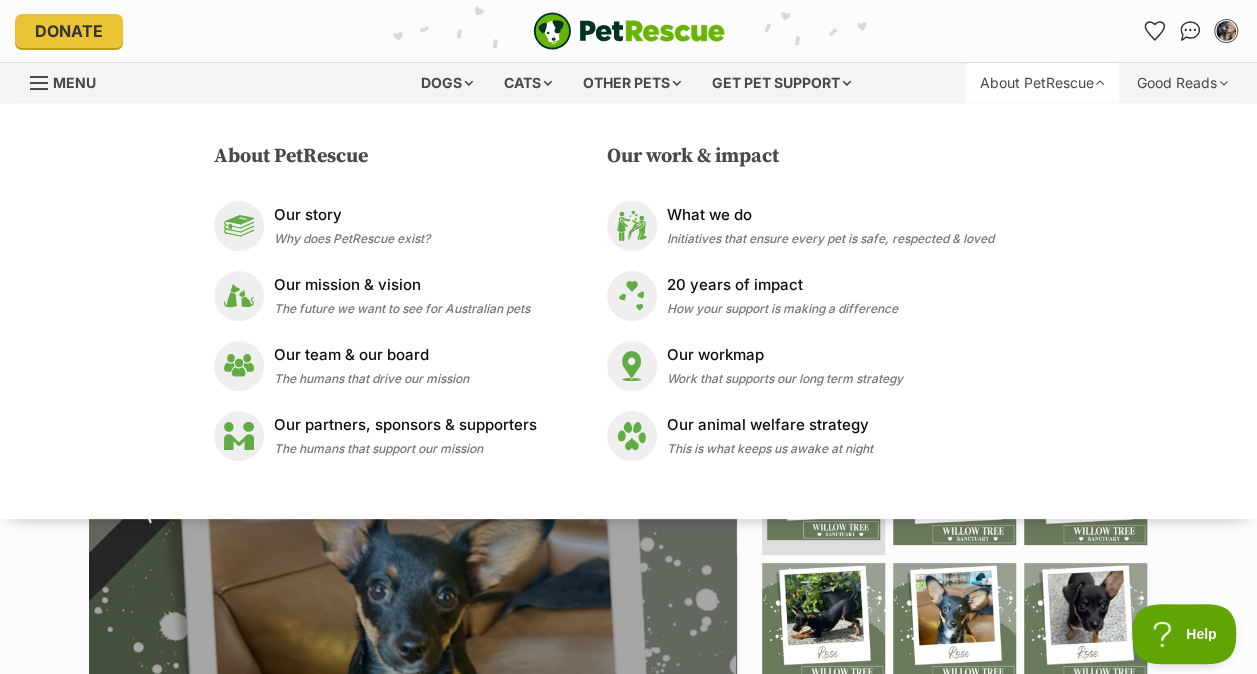click on "My account
Andrea Rausa
Edit profile
Log out
Pet alerts
Pet alert matches
Account settings
Change password" at bounding box center (1037, 31) 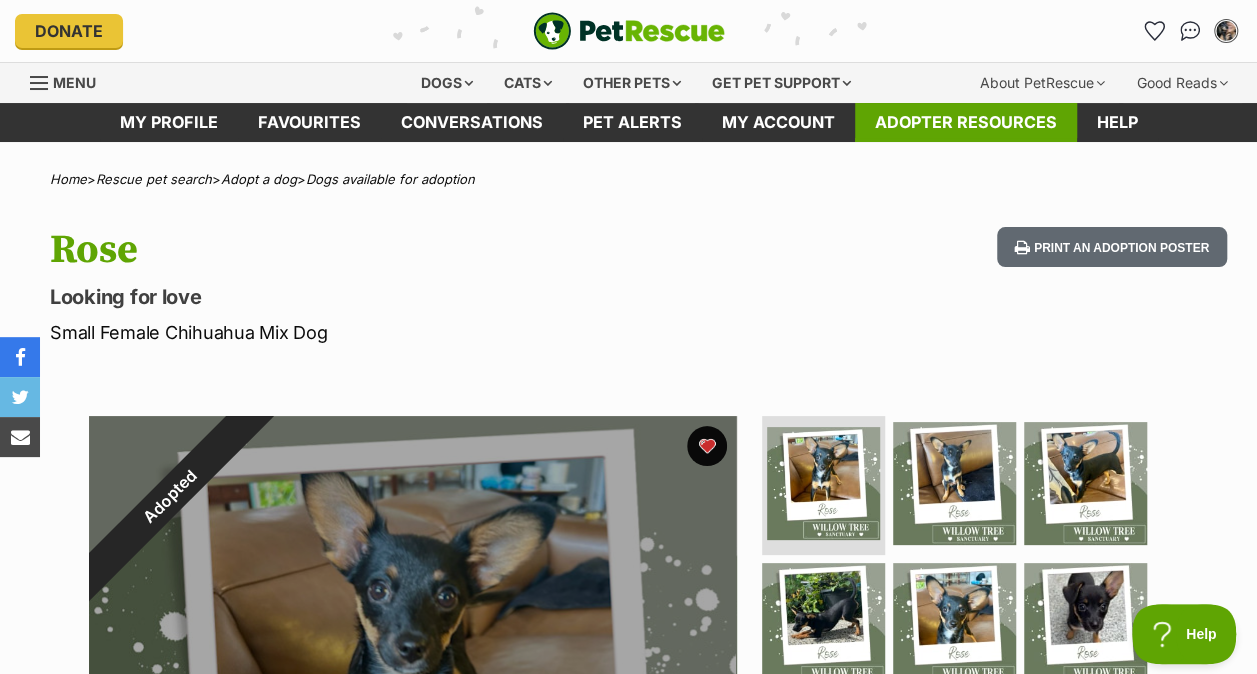 click on "Adopter resources" at bounding box center [966, 122] 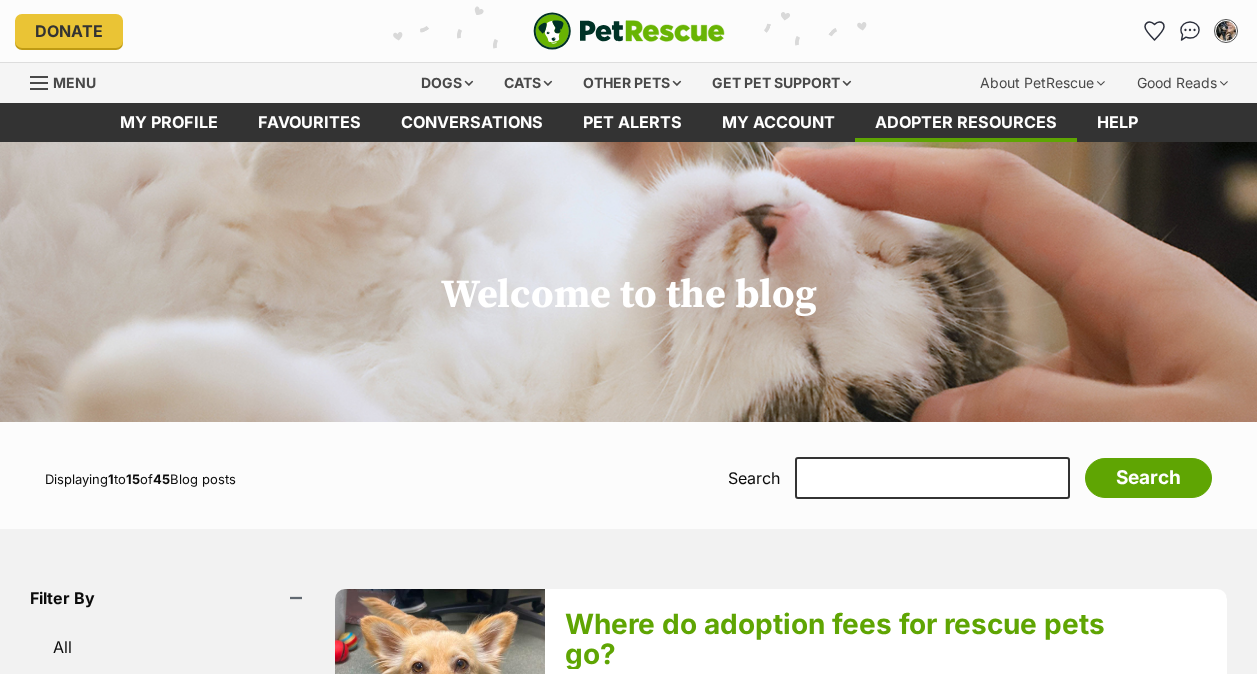 scroll, scrollTop: 0, scrollLeft: 0, axis: both 